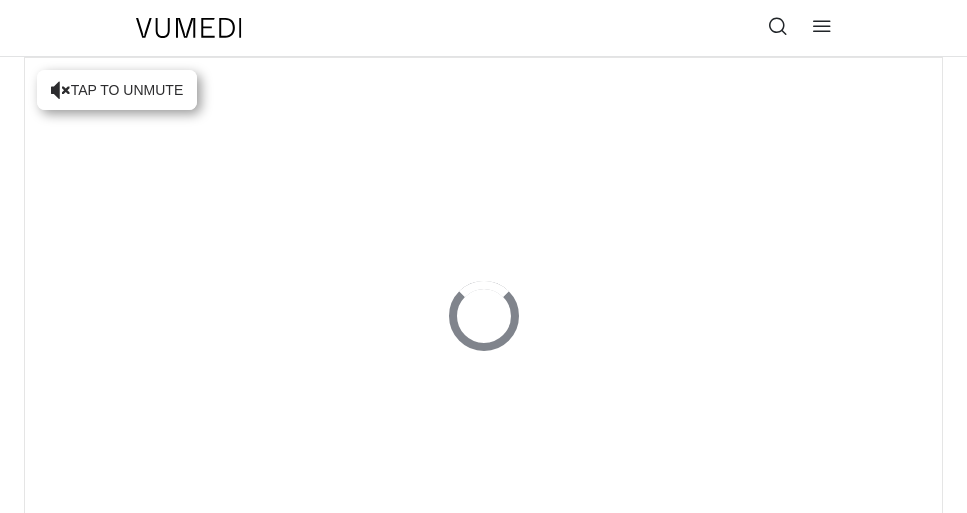 scroll, scrollTop: 0, scrollLeft: 0, axis: both 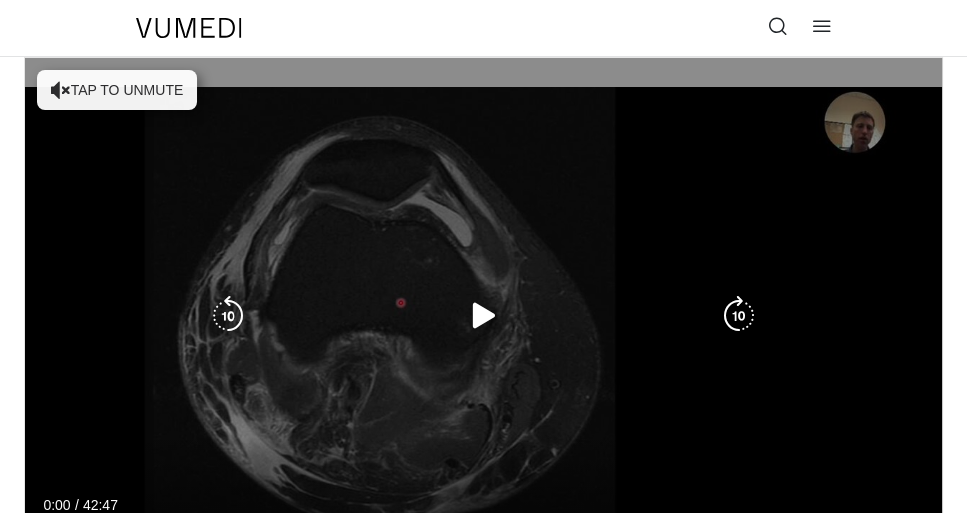 click on "Tap to unmute" at bounding box center [117, 90] 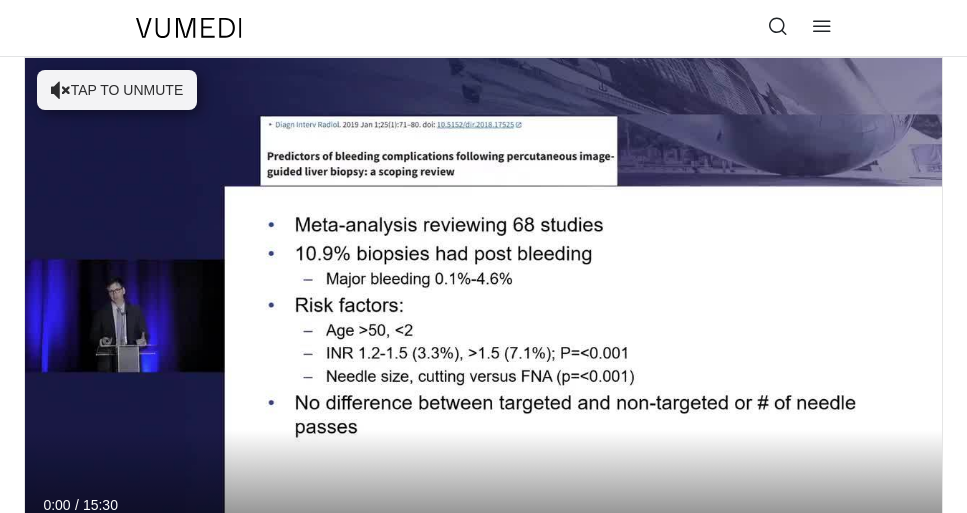 scroll, scrollTop: 114, scrollLeft: 0, axis: vertical 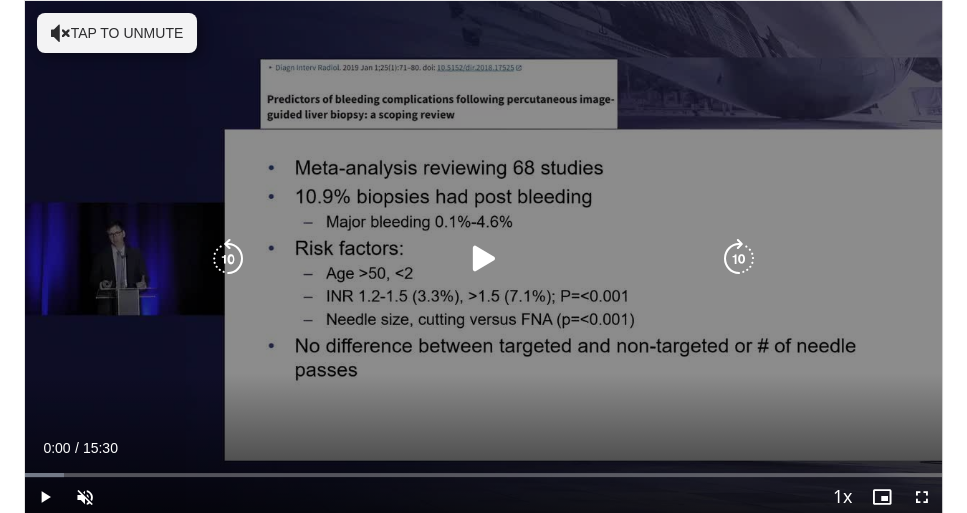 click at bounding box center [484, 259] 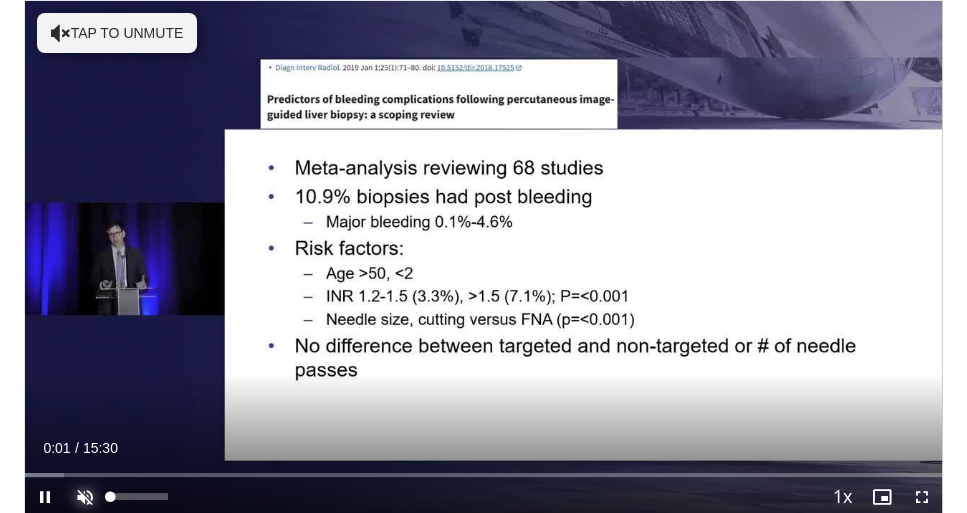 click at bounding box center (85, 497) 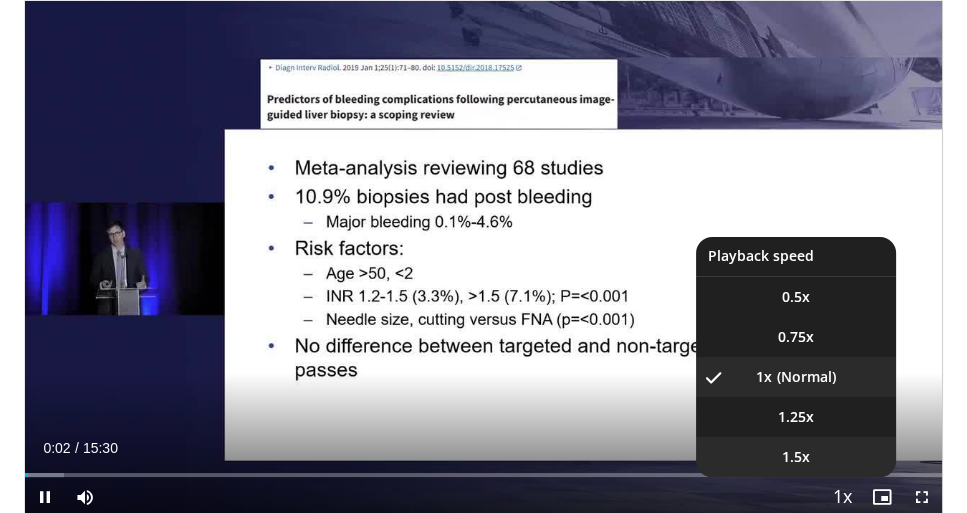click on "1.5x" at bounding box center (796, 457) 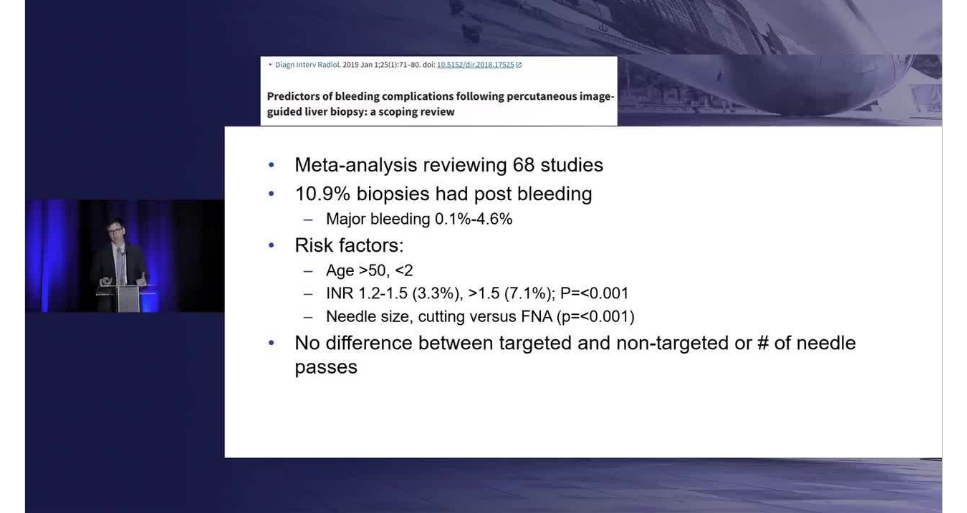 click on "**********" at bounding box center [483, 1735] 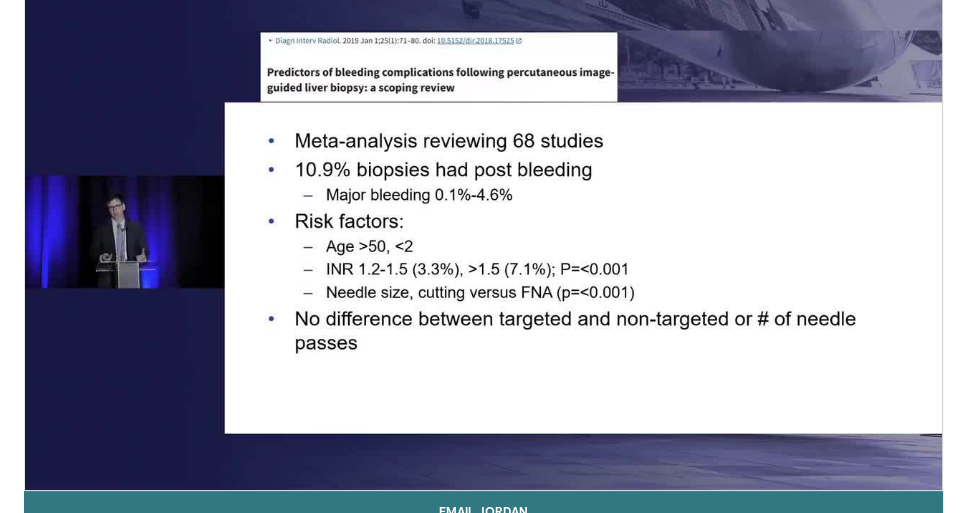 scroll, scrollTop: 84, scrollLeft: 0, axis: vertical 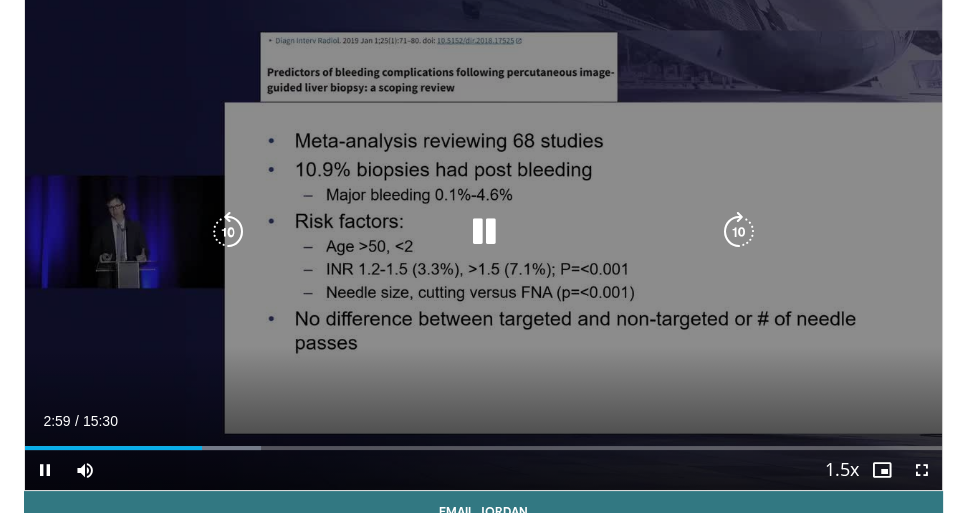 click on "10 seconds
Tap to unmute" at bounding box center [483, 232] 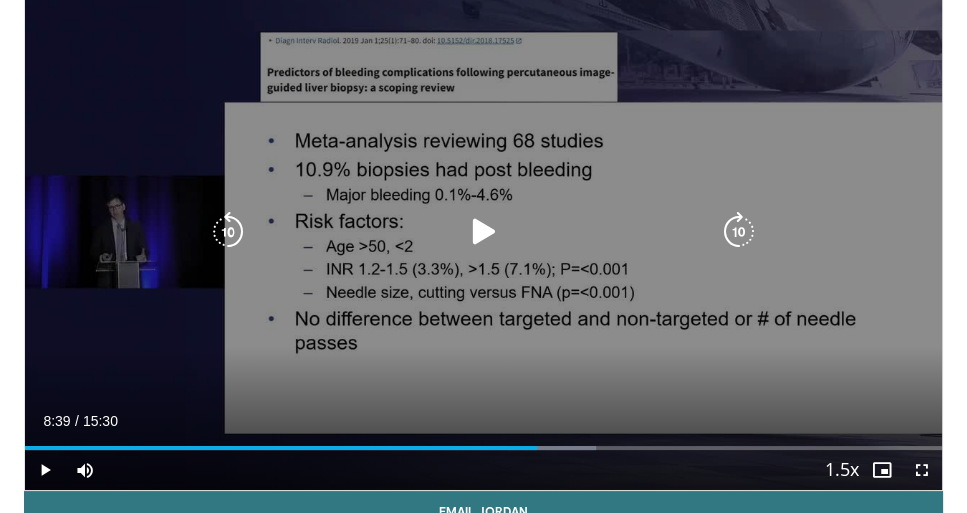 click at bounding box center (484, 232) 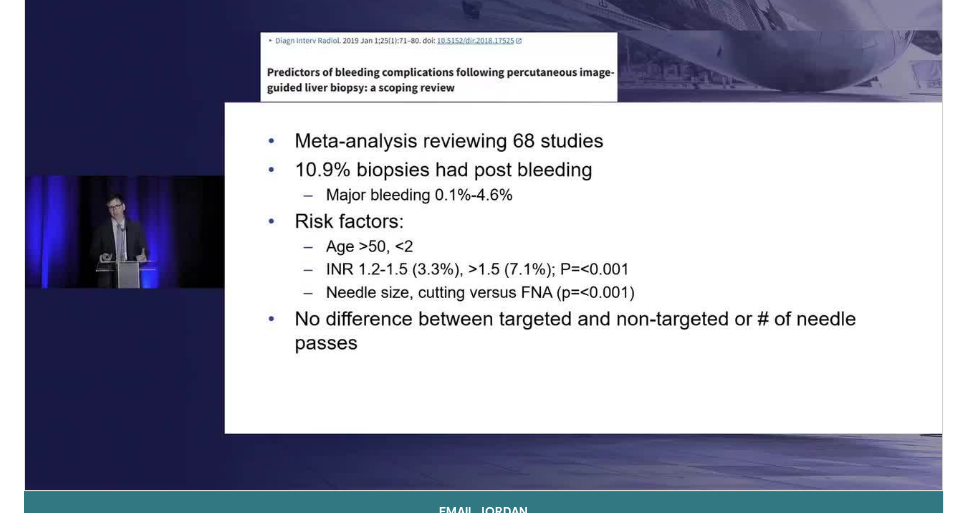 type 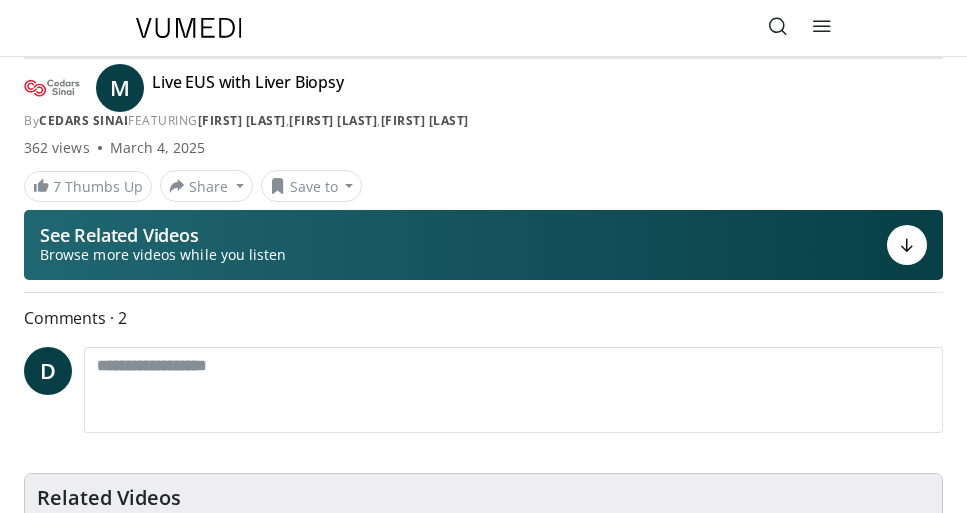 scroll, scrollTop: 0, scrollLeft: 0, axis: both 